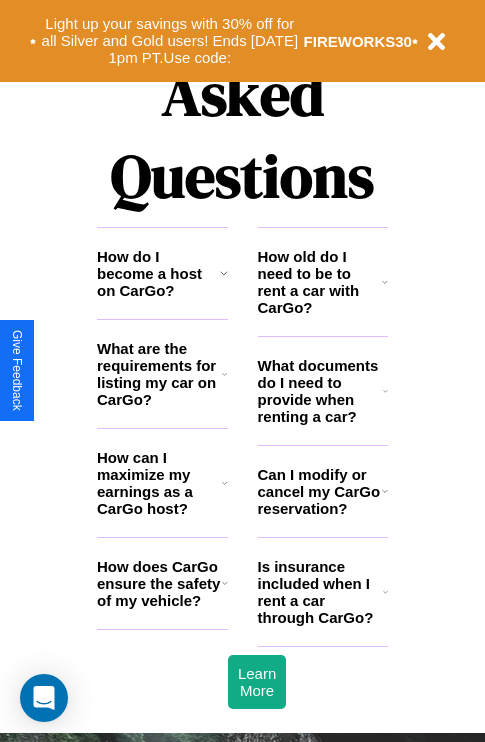 scroll, scrollTop: 2423, scrollLeft: 0, axis: vertical 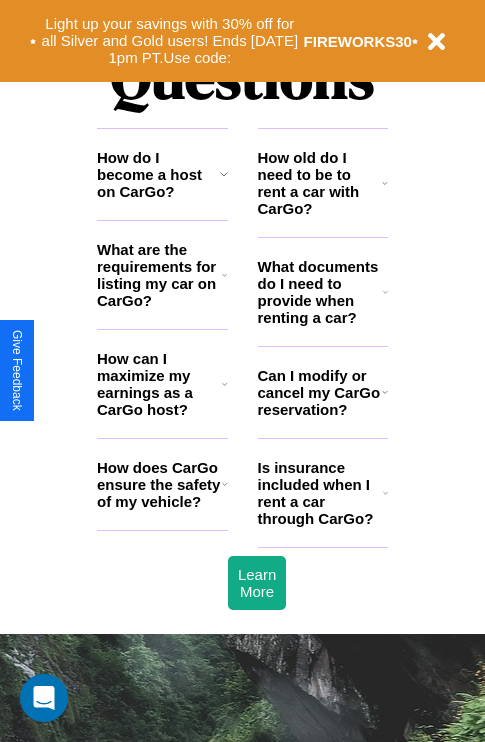 click on "How can I maximize my earnings as a CarGo host?" at bounding box center [159, 384] 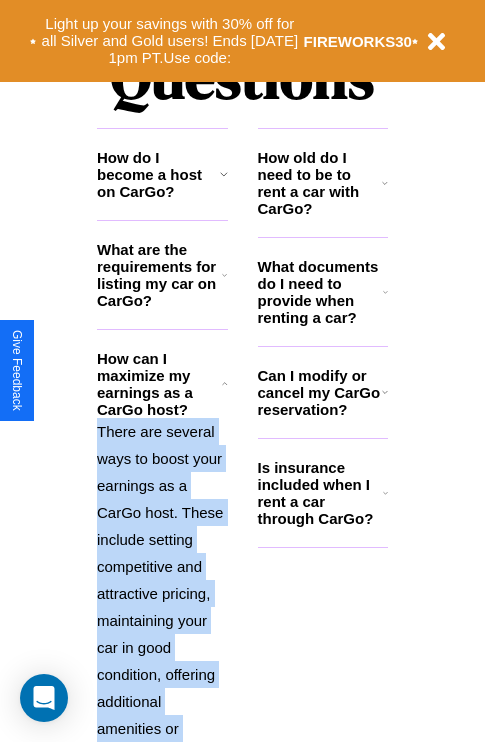 click 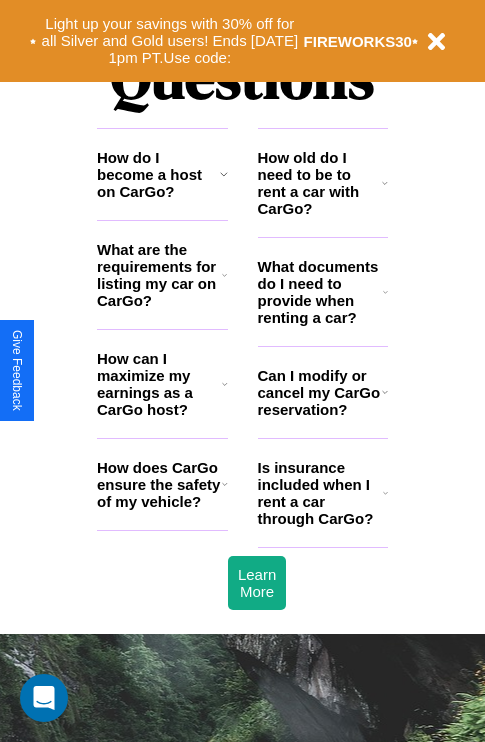 click on "How does CarGo ensure the safety of my vehicle?" at bounding box center (159, 484) 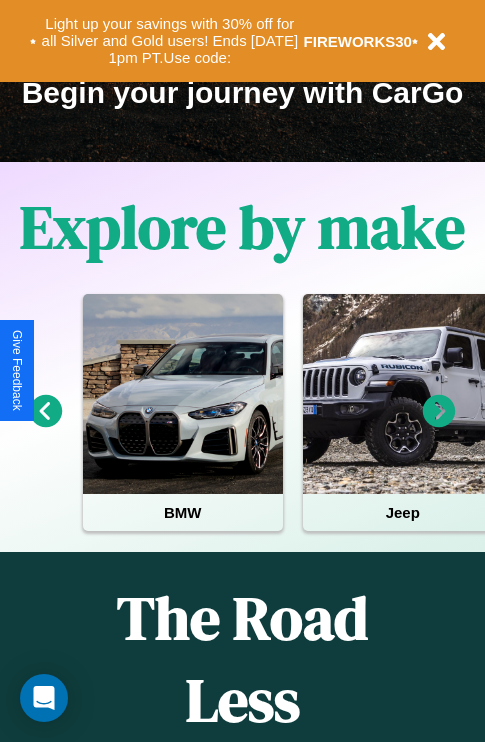 scroll, scrollTop: 308, scrollLeft: 0, axis: vertical 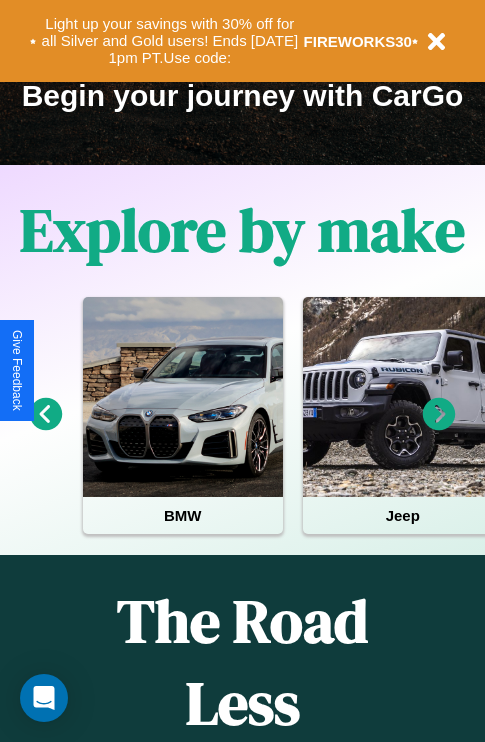 click 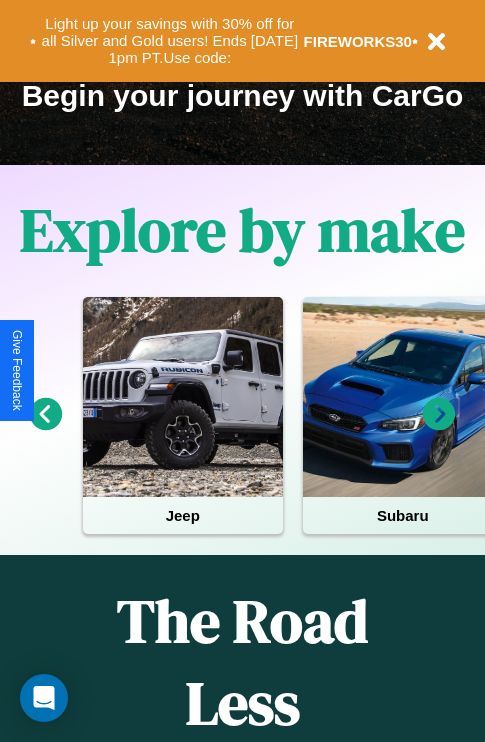 click 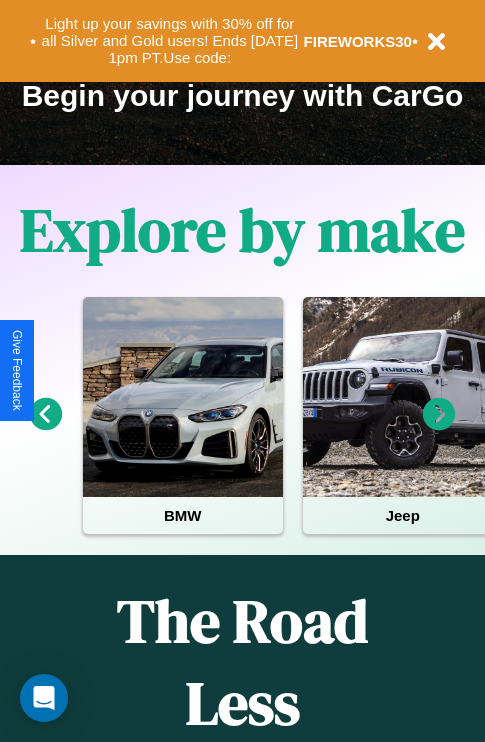 click 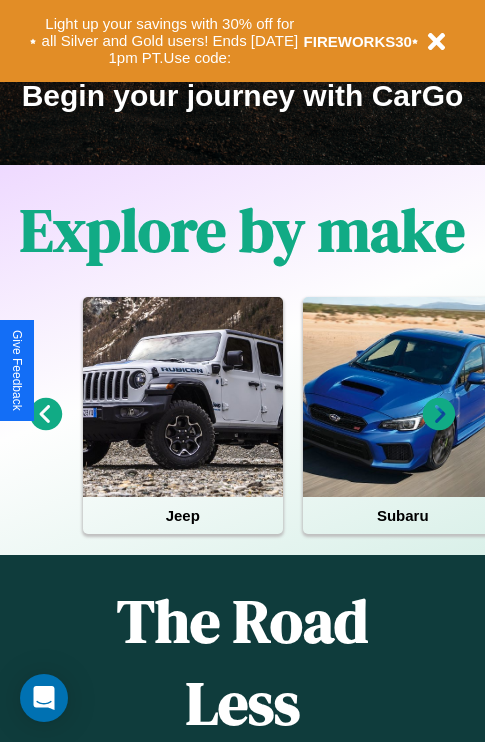 click 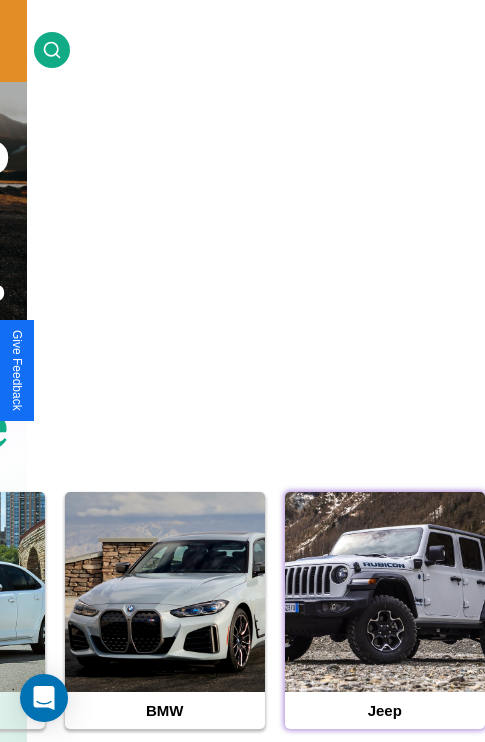 click at bounding box center (385, 592) 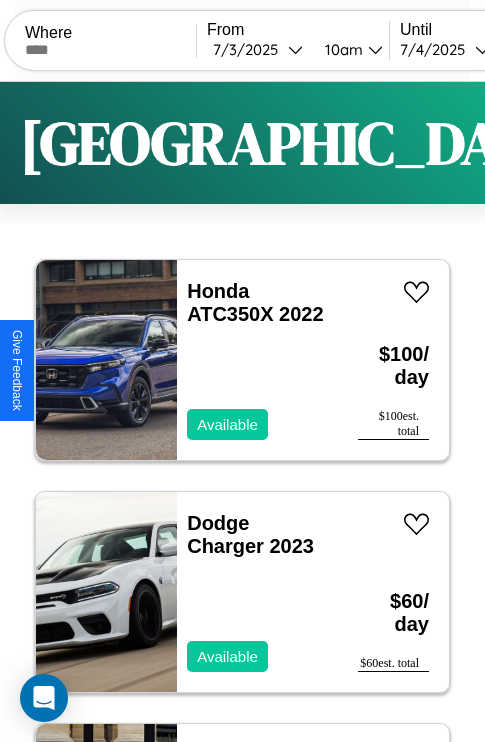scroll, scrollTop: 66, scrollLeft: 0, axis: vertical 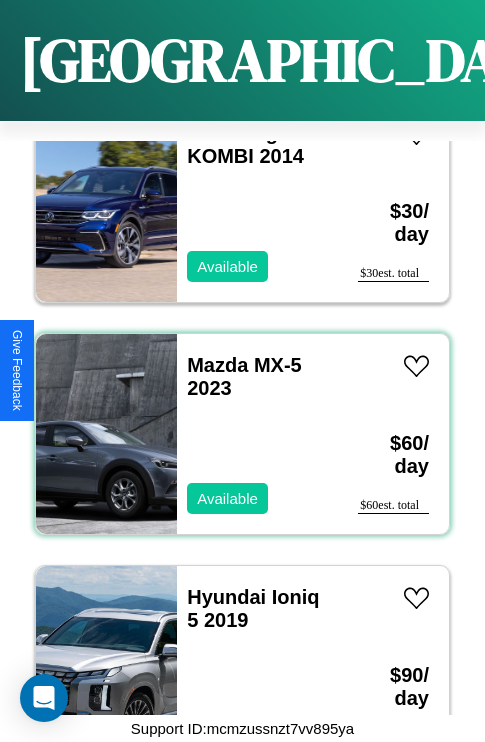 click on "Mazda   MX-5   2023 Available" at bounding box center [257, 434] 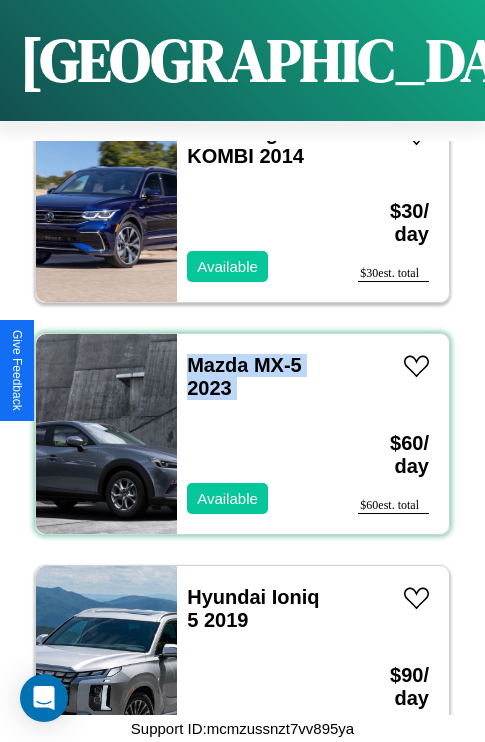 click on "Mazda   MX-5   2023 Available" at bounding box center (257, 434) 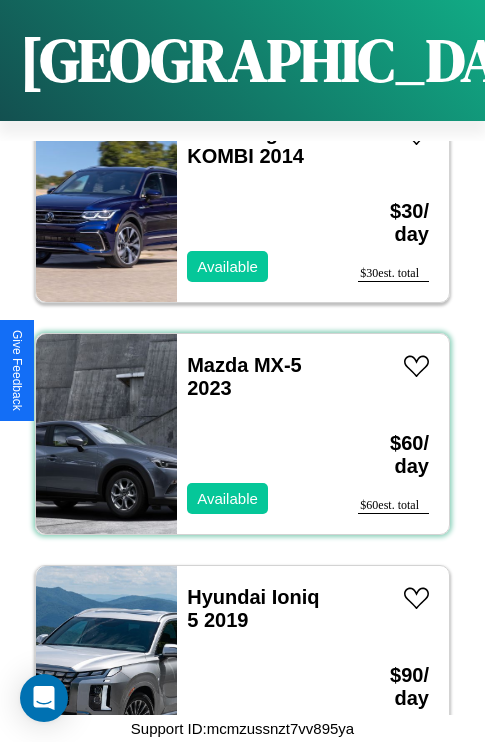 click on "Mazda   MX-5   2023 Available" at bounding box center (257, 434) 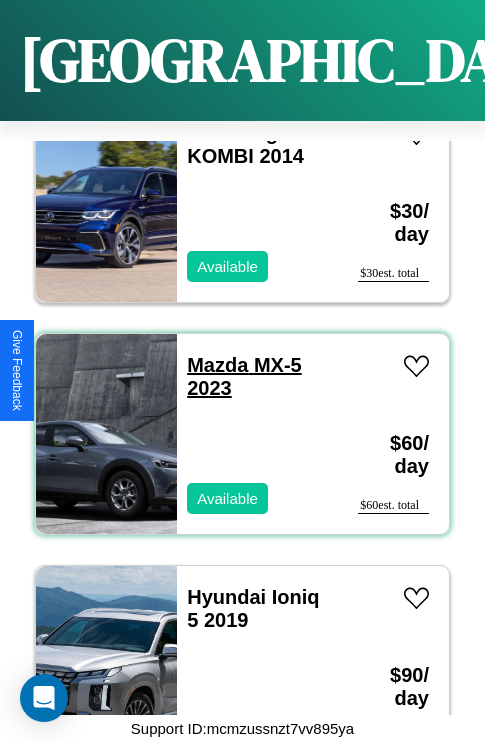 click on "Mazda   MX-5   2023" at bounding box center (244, 376) 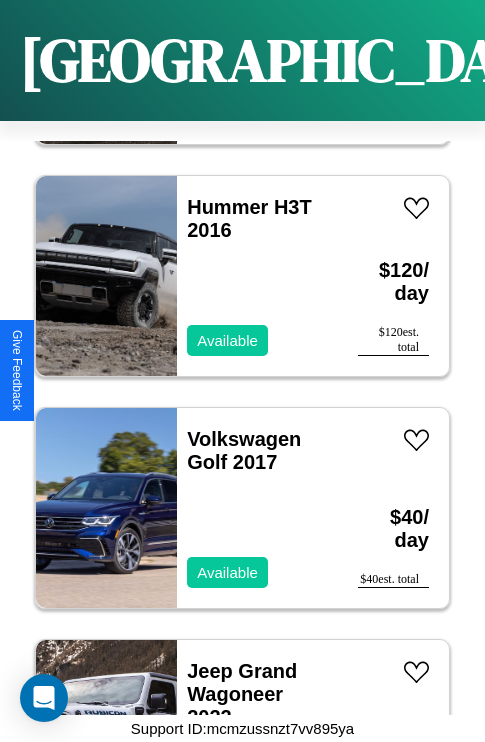 scroll, scrollTop: 22811, scrollLeft: 0, axis: vertical 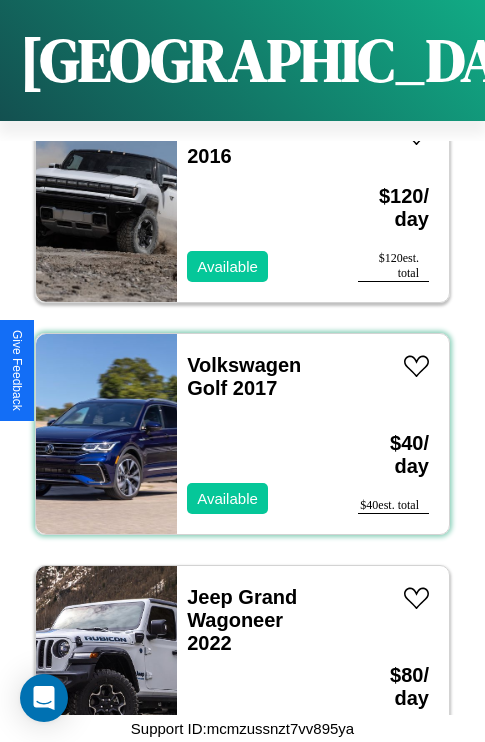 click on "Volkswagen   Golf   2017 Available" at bounding box center (257, 434) 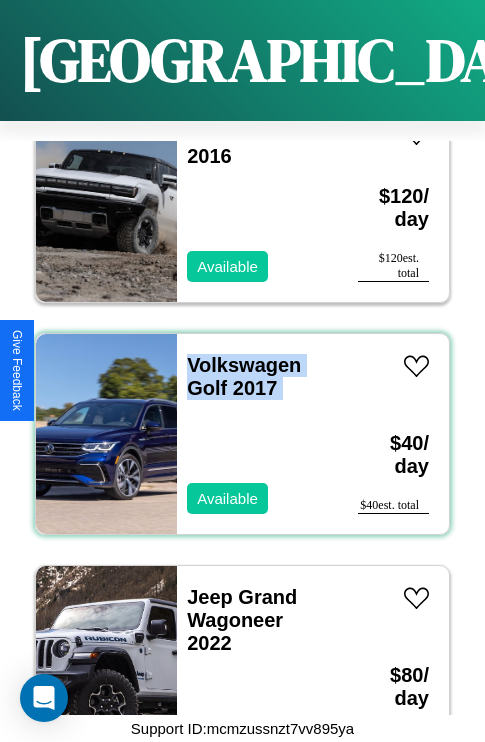 click on "Volkswagen   Golf   2017 Available" at bounding box center (257, 434) 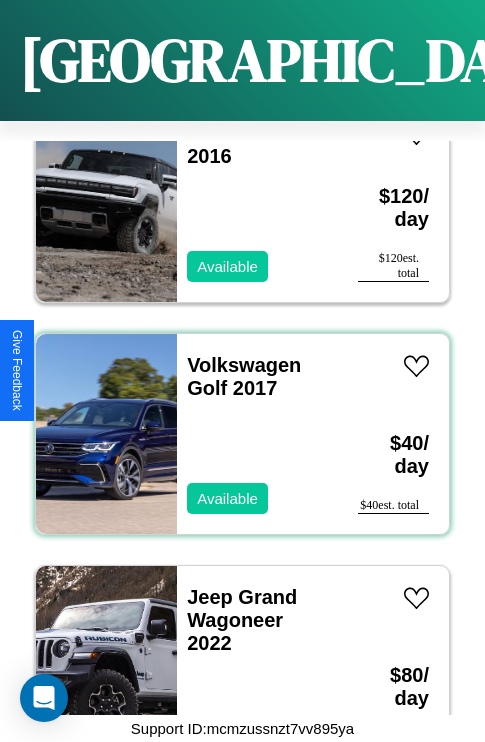 click on "Volkswagen   Golf   2017 Available" at bounding box center (257, 434) 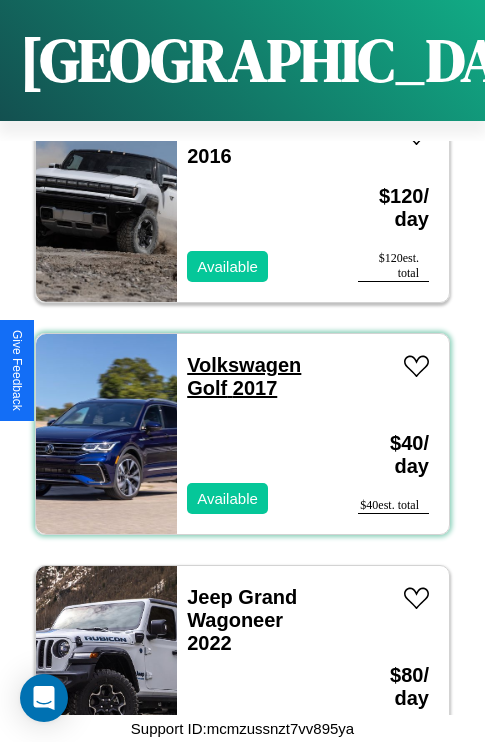 click on "Volkswagen   Golf   2017" at bounding box center (244, 376) 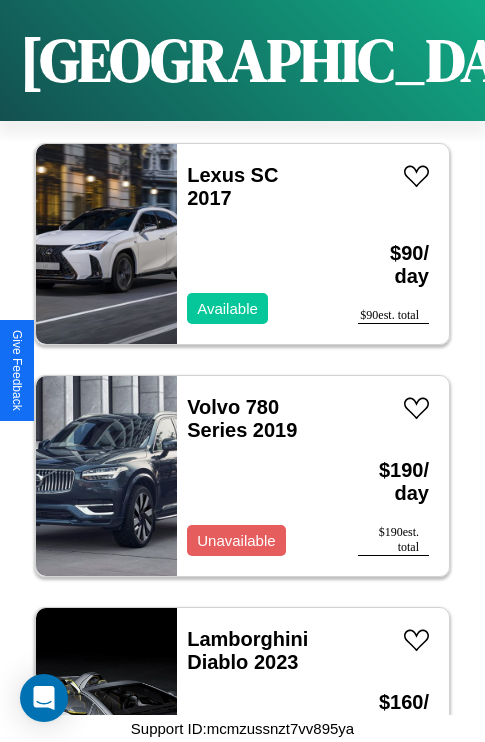 scroll, scrollTop: 29382, scrollLeft: 0, axis: vertical 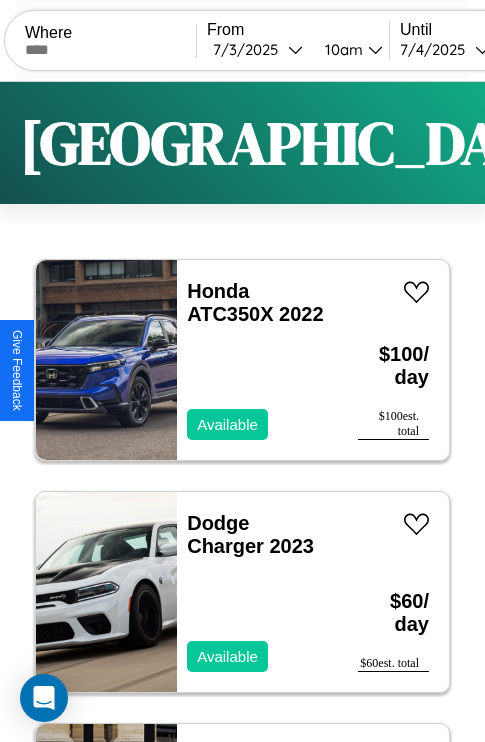 click on "Filters" at bounding box center [640, 143] 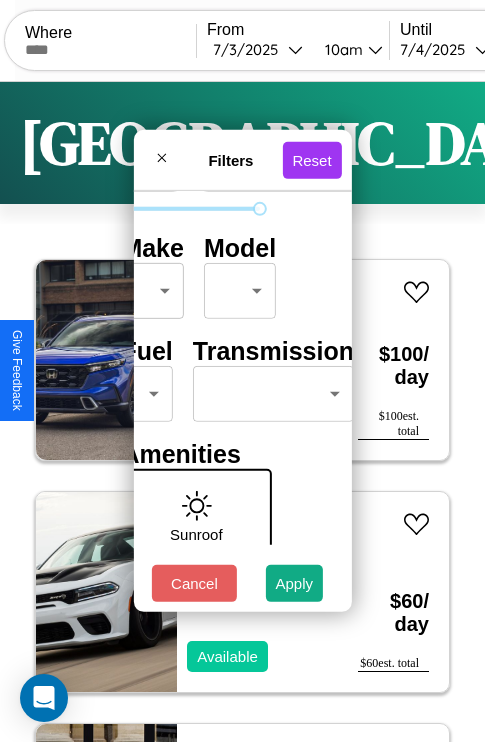 scroll, scrollTop: 162, scrollLeft: 63, axis: both 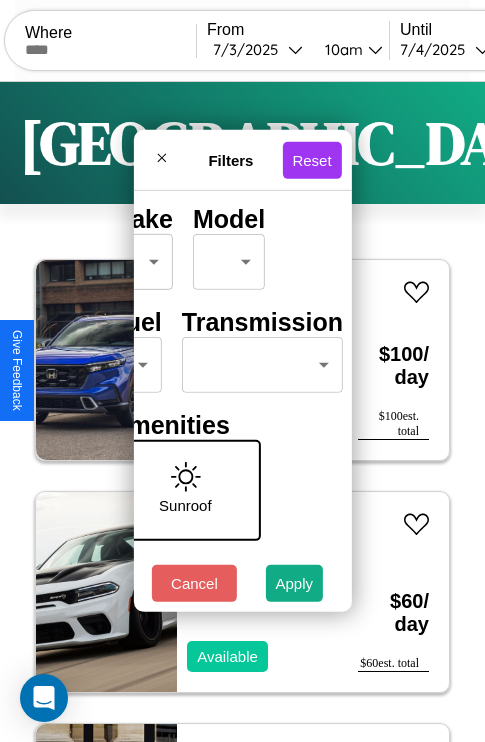 click on "CarGo Where From 7 / 3 / 2025 10am Until 7 / 4 / 2025 10am Become a Host Login Sign Up Tokyo Filters 129  cars in this area These cars can be picked up in this city. Honda   ATC350X   2022 Available $ 100  / day $ 100  est. total Dodge   Charger   2023 Available $ 60  / day $ 60  est. total Alfa Romeo   164   2014 Available $ 180  / day $ 180  est. total Volvo   V90   2020 Available $ 180  / day $ 180  est. total Maserati   Grancabrio   2018 Available $ 200  / day $ 200  est. total Volkswagen   Golf GTI   2017 Available $ 160  / day $ 160  est. total Hummer   H3T   2022 Available $ 180  / day $ 180  est. total Aston Martin   Vanquish Zagato   2017 Available $ 100  / day $ 100  est. total Lexus   CT   2022 Available $ 130  / day $ 130  est. total Mazda   RX-8   2023 Available $ 200  / day $ 200  est. total Bentley   ARMOURED ARNAGE   2019 Available $ 200  / day $ 200  est. total Tesla   Roadster   2016 Available $ 140  / day $ 140  est. total Ford   E-450   2023 Available $ 180  / day $ 180  est. total Jeep" at bounding box center (242, 412) 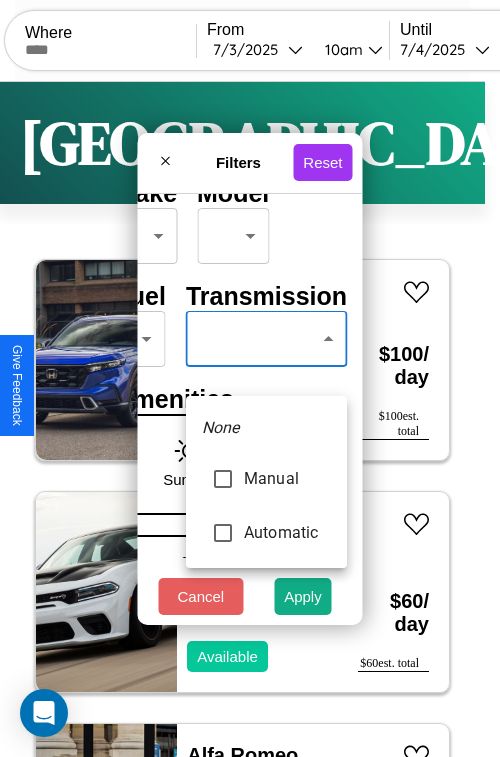 type on "*********" 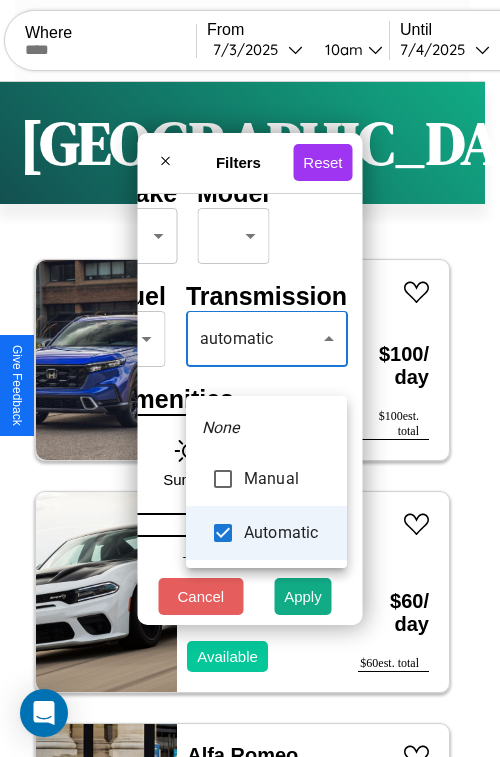 click at bounding box center [250, 378] 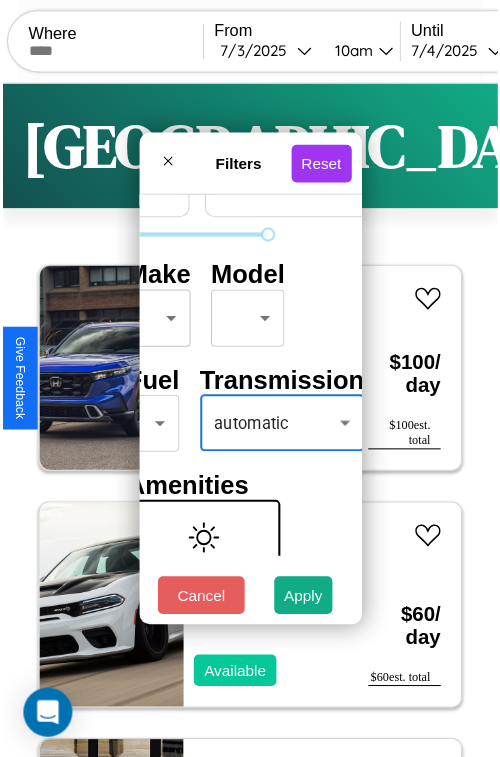 scroll, scrollTop: 59, scrollLeft: 40, axis: both 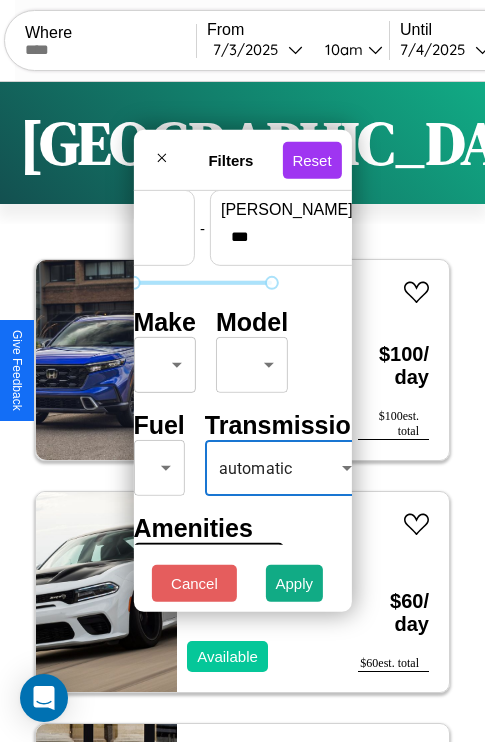 click on "CarGo Where From 7 / 3 / 2025 10am Until 7 / 4 / 2025 10am Become a Host Login Sign Up Tokyo Filters 129  cars in this area These cars can be picked up in this city. Honda   ATC350X   2022 Available $ 100  / day $ 100  est. total Dodge   Charger   2023 Available $ 60  / day $ 60  est. total Alfa Romeo   164   2014 Available $ 180  / day $ 180  est. total Volvo   V90   2020 Available $ 180  / day $ 180  est. total Maserati   Grancabrio   2018 Available $ 200  / day $ 200  est. total Volkswagen   Golf GTI   2017 Available $ 160  / day $ 160  est. total Hummer   H3T   2022 Available $ 180  / day $ 180  est. total Aston Martin   Vanquish Zagato   2017 Available $ 100  / day $ 100  est. total Lexus   CT   2022 Available $ 130  / day $ 130  est. total Mazda   RX-8   2023 Available $ 200  / day $ 200  est. total Bentley   ARMOURED ARNAGE   2019 Available $ 200  / day $ 200  est. total Tesla   Roadster   2016 Available $ 140  / day $ 140  est. total Ford   E-450   2023 Available $ 180  / day $ 180  est. total Jeep" at bounding box center [242, 412] 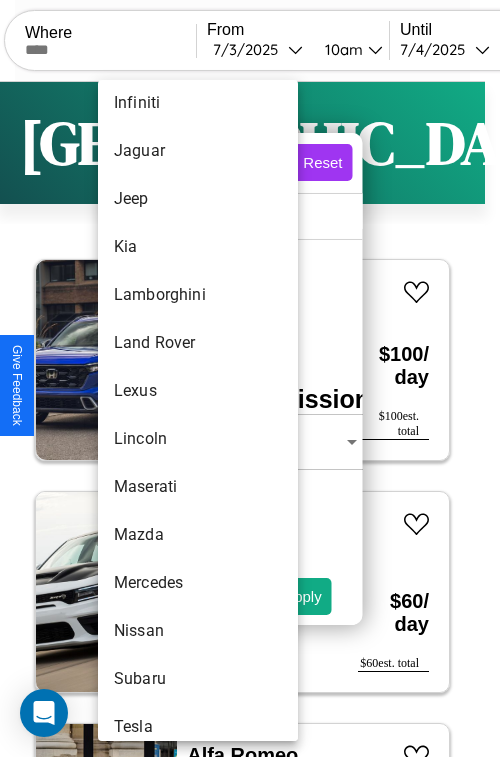 scroll, scrollTop: 950, scrollLeft: 0, axis: vertical 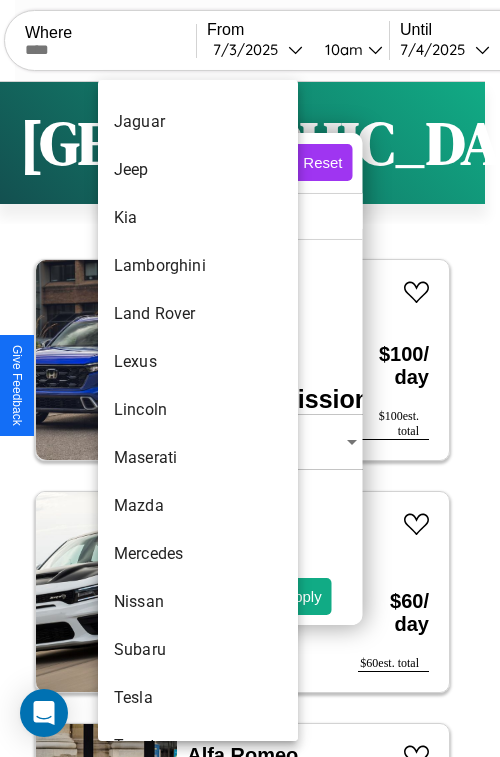 click on "Lincoln" at bounding box center (198, 410) 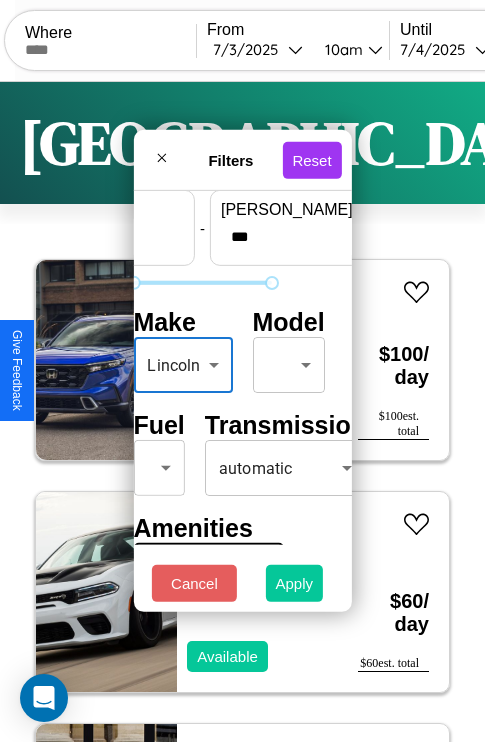click on "Apply" at bounding box center (295, 583) 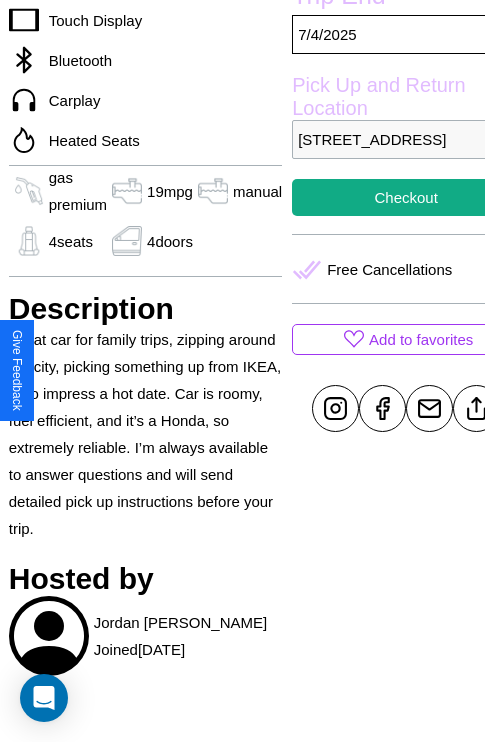 scroll, scrollTop: 708, scrollLeft: 71, axis: both 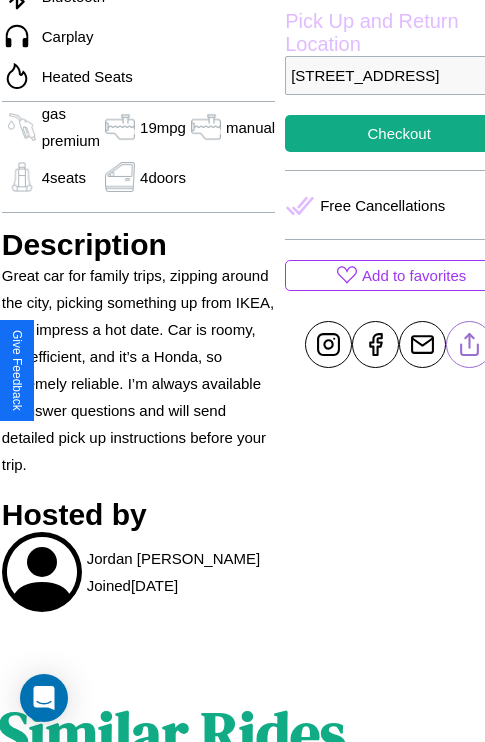 click 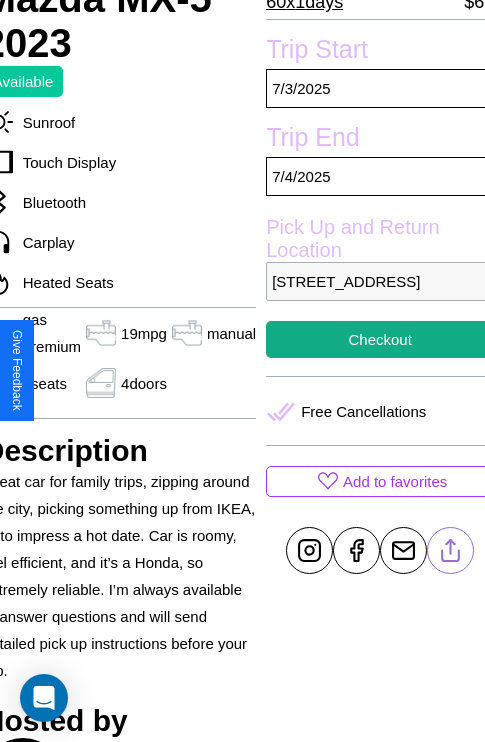 scroll, scrollTop: 497, scrollLeft: 91, axis: both 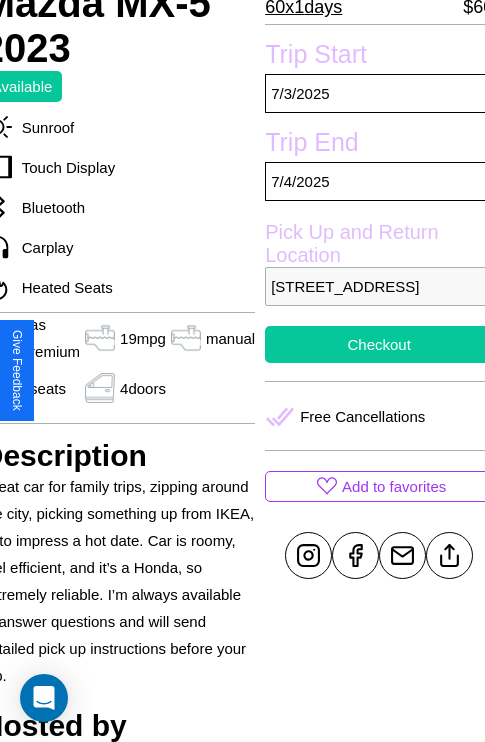 click on "Checkout" at bounding box center (379, 344) 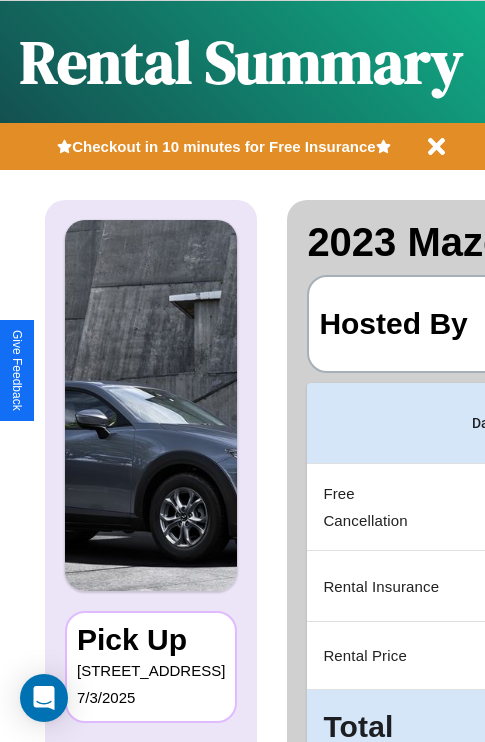 scroll, scrollTop: 0, scrollLeft: 378, axis: horizontal 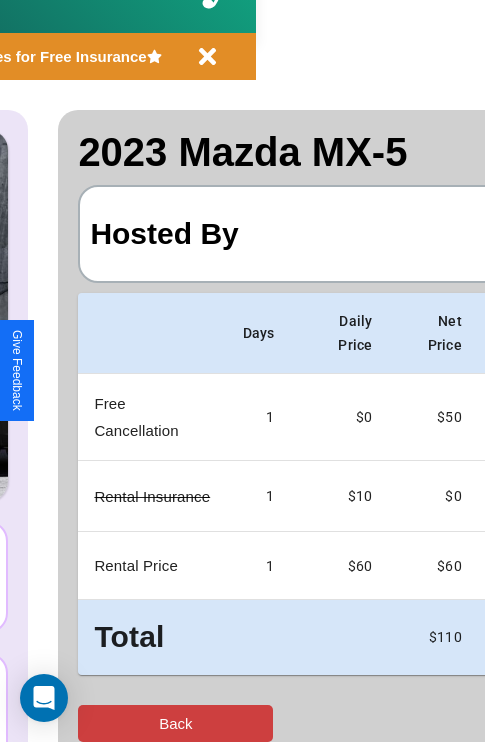 click on "Back" at bounding box center (175, 723) 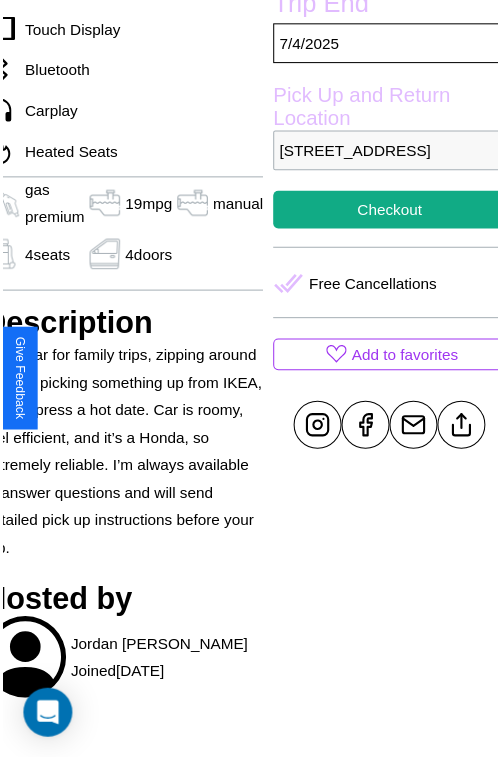 scroll, scrollTop: 639, scrollLeft: 91, axis: both 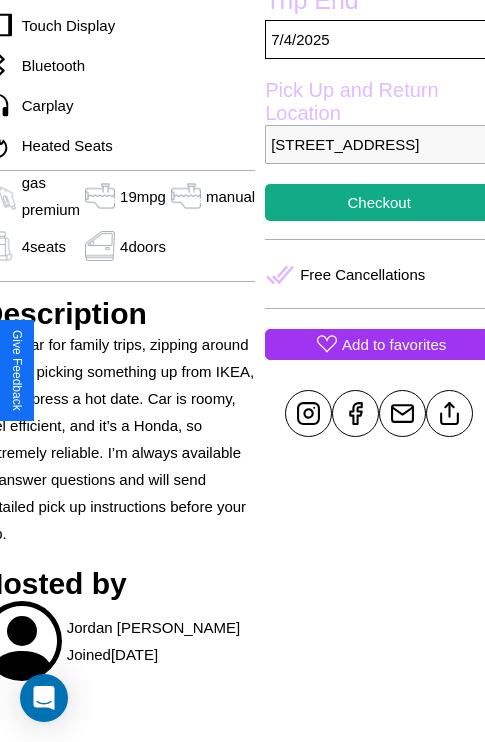 click on "Add to favorites" at bounding box center [394, 344] 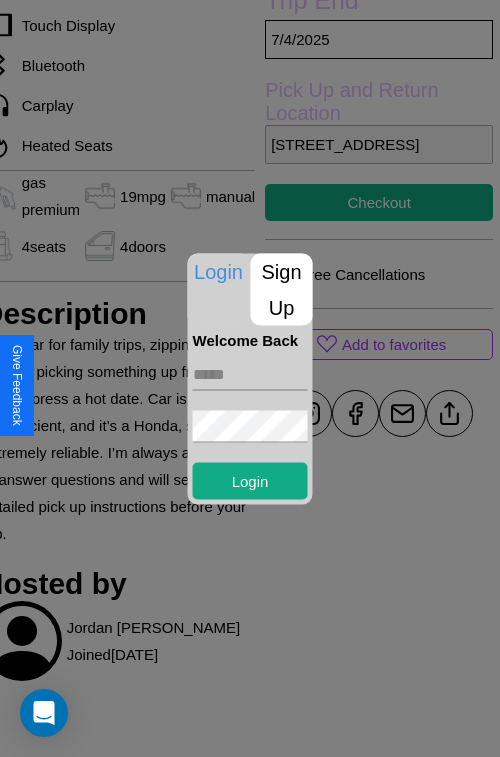 click on "Sign Up" at bounding box center (282, 289) 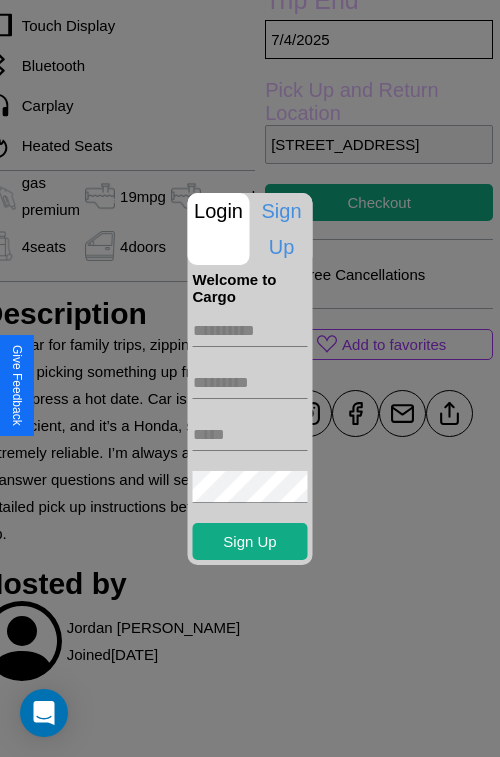 click at bounding box center (250, 331) 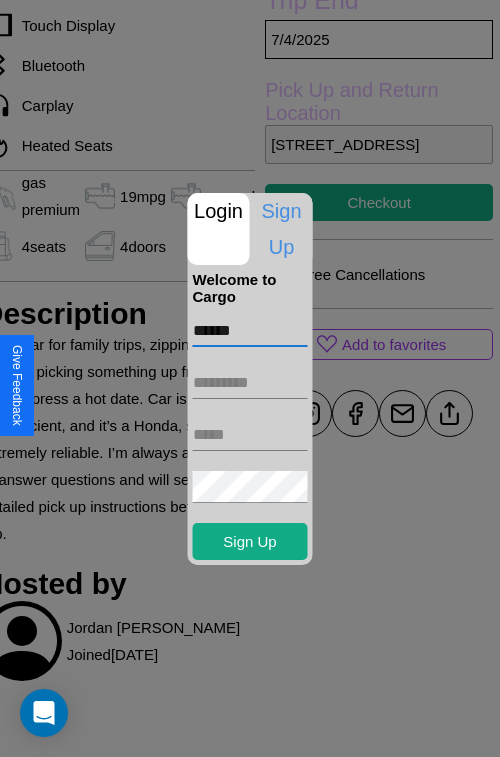 type on "******" 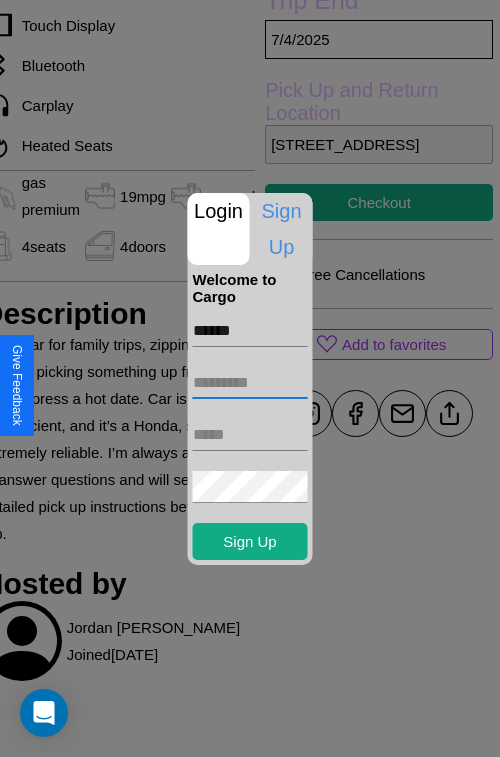 click at bounding box center (250, 383) 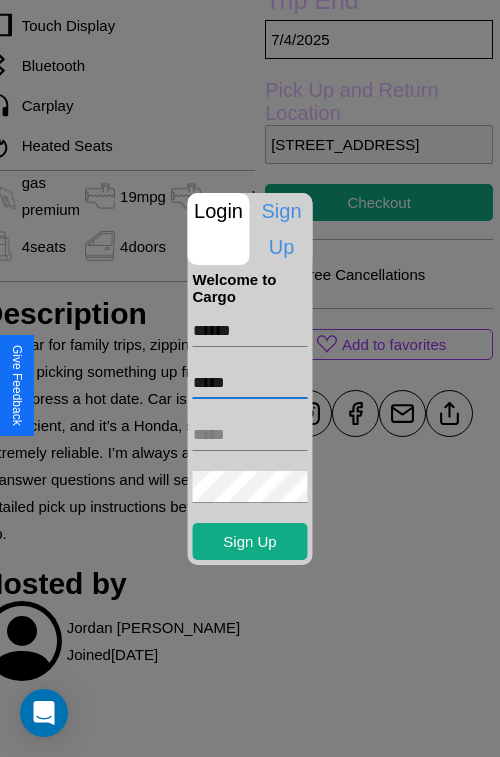 type on "*****" 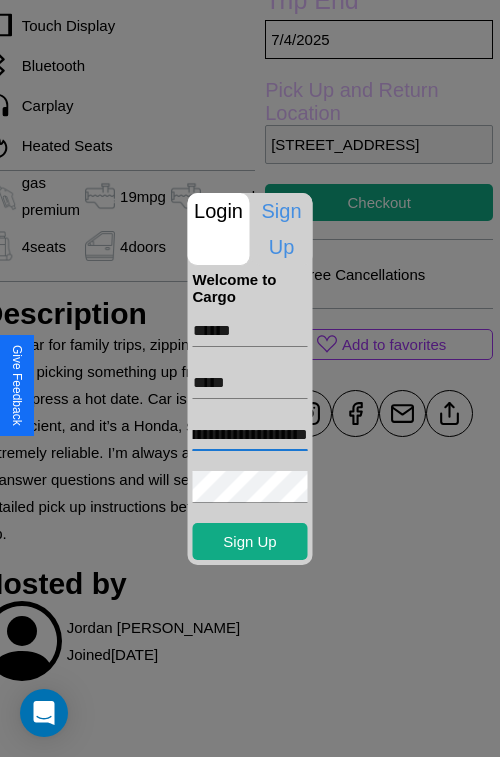 scroll, scrollTop: 0, scrollLeft: 85, axis: horizontal 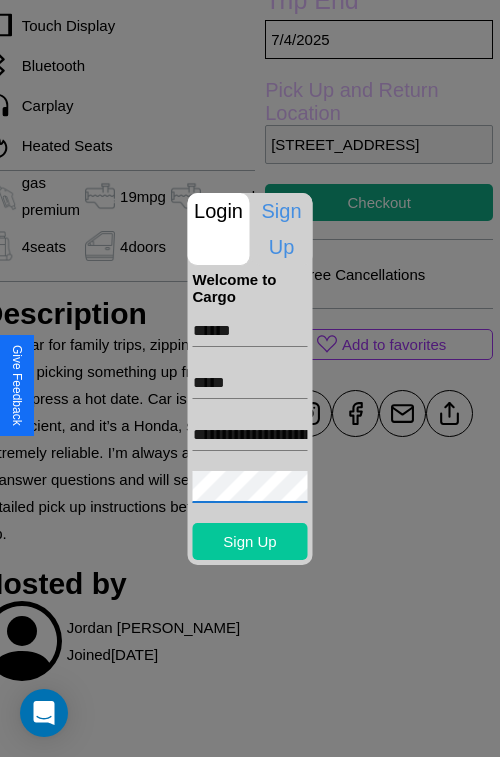 click on "Sign Up" at bounding box center (250, 541) 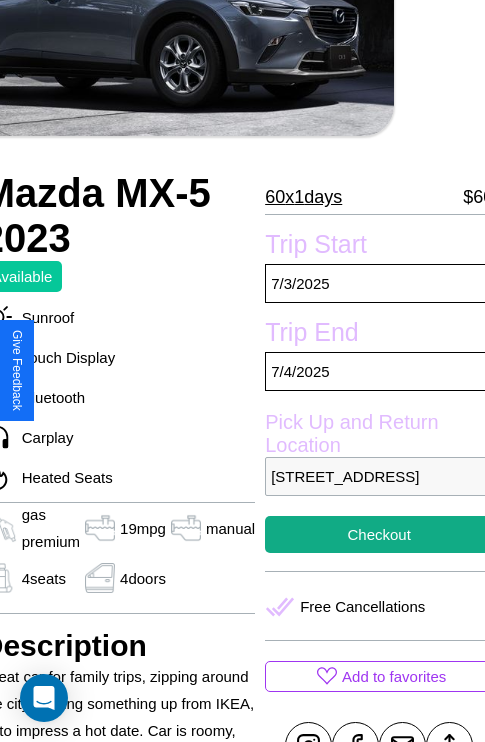 scroll, scrollTop: 219, scrollLeft: 91, axis: both 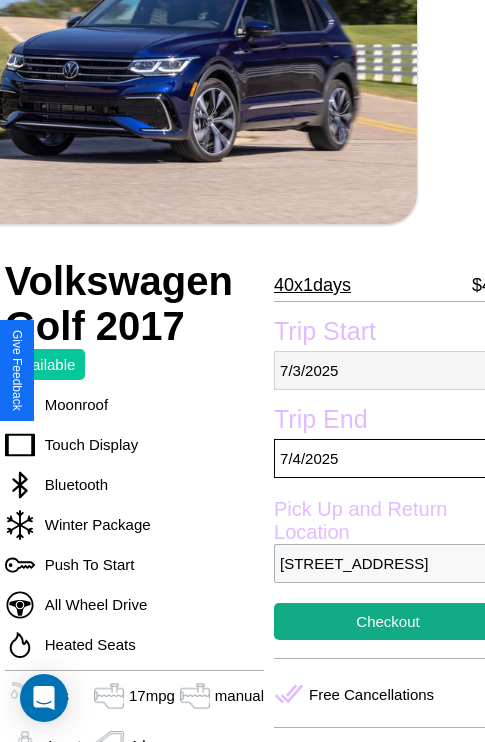 click on "[DATE]" at bounding box center [388, 370] 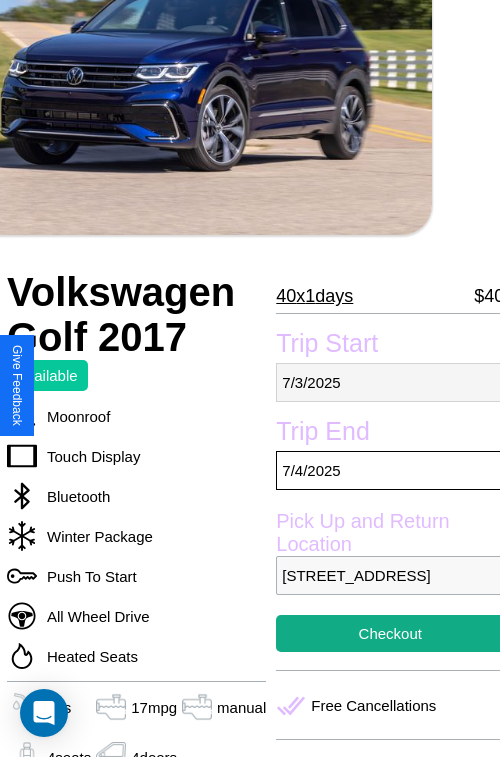 select on "*" 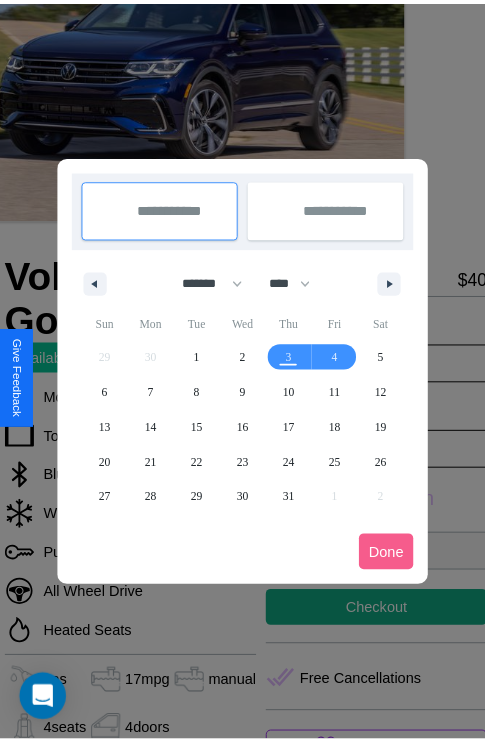 scroll, scrollTop: 0, scrollLeft: 68, axis: horizontal 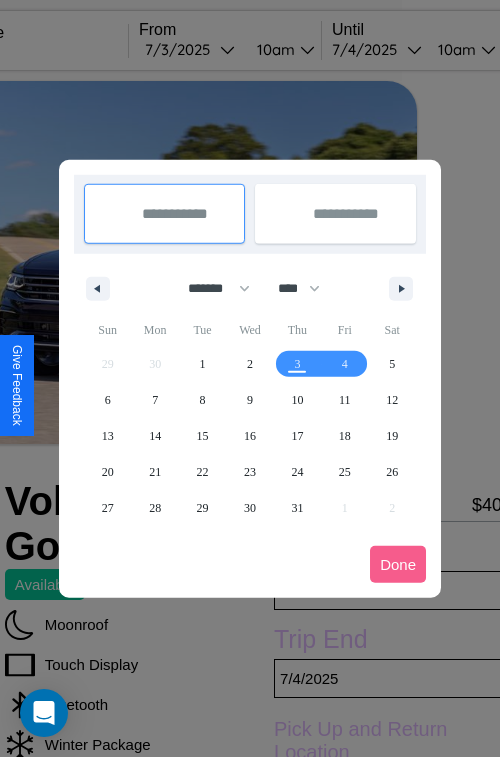 click at bounding box center [250, 378] 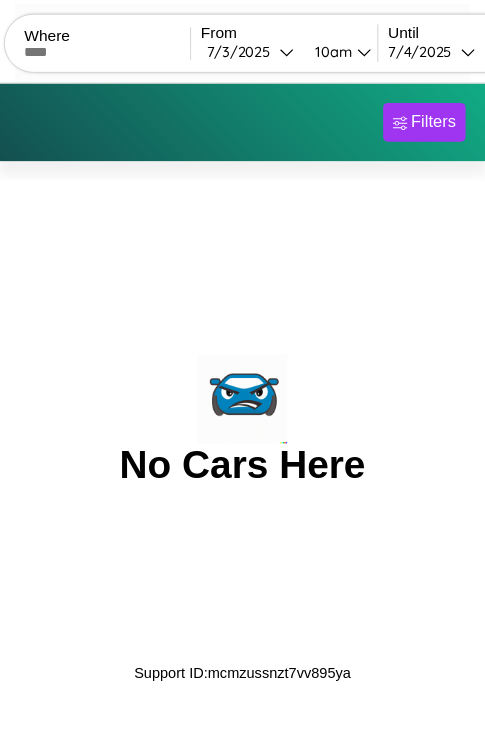 scroll, scrollTop: 0, scrollLeft: 0, axis: both 